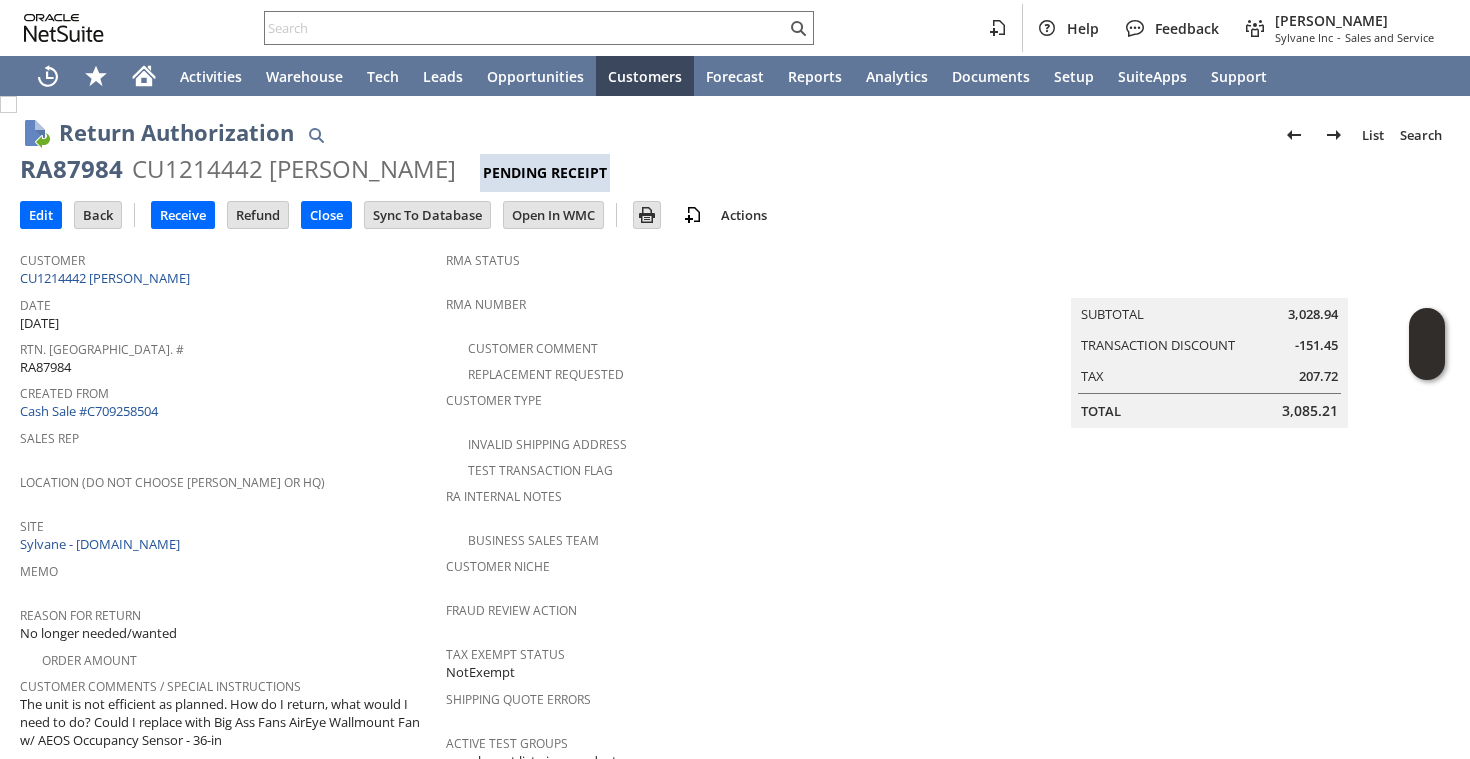 scroll, scrollTop: 0, scrollLeft: 0, axis: both 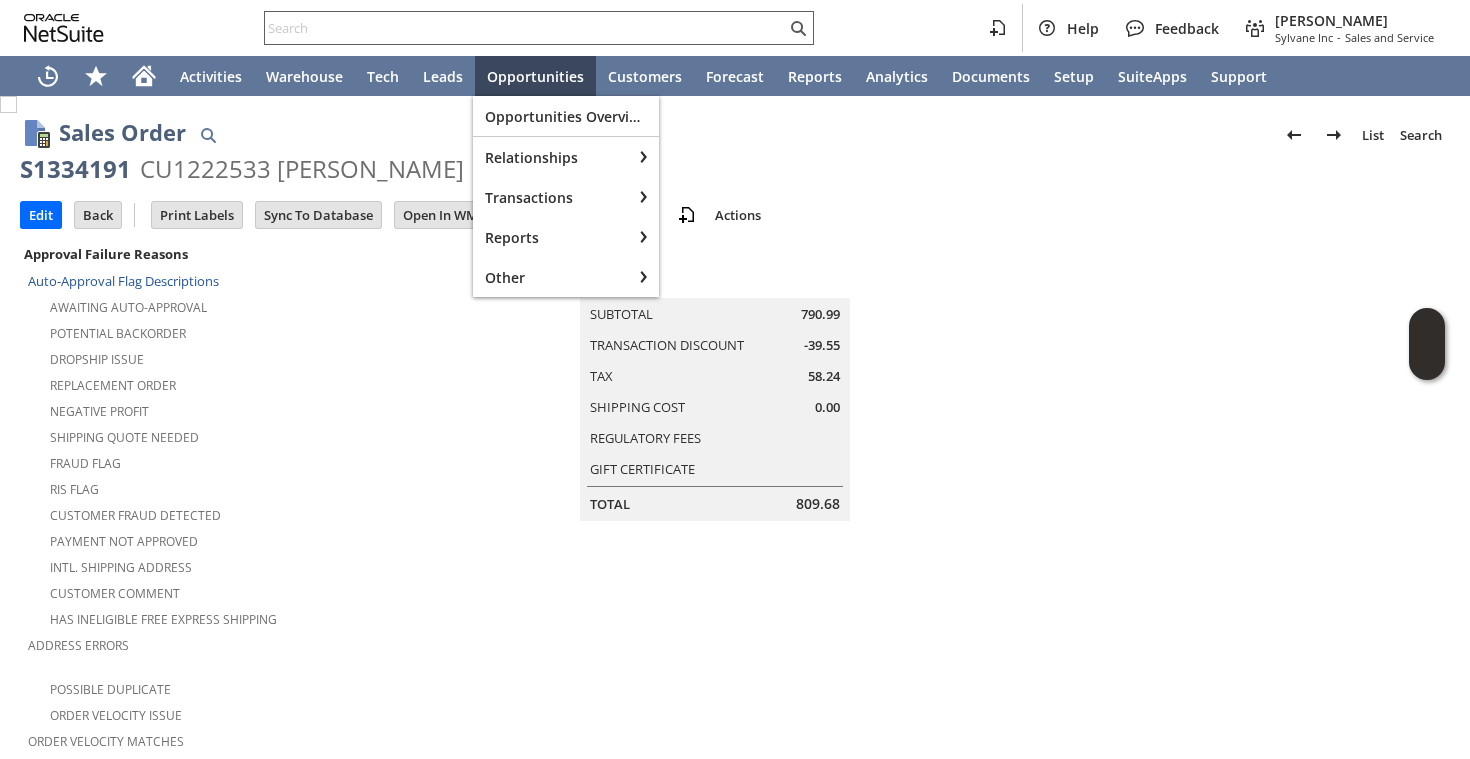 click at bounding box center [525, 28] 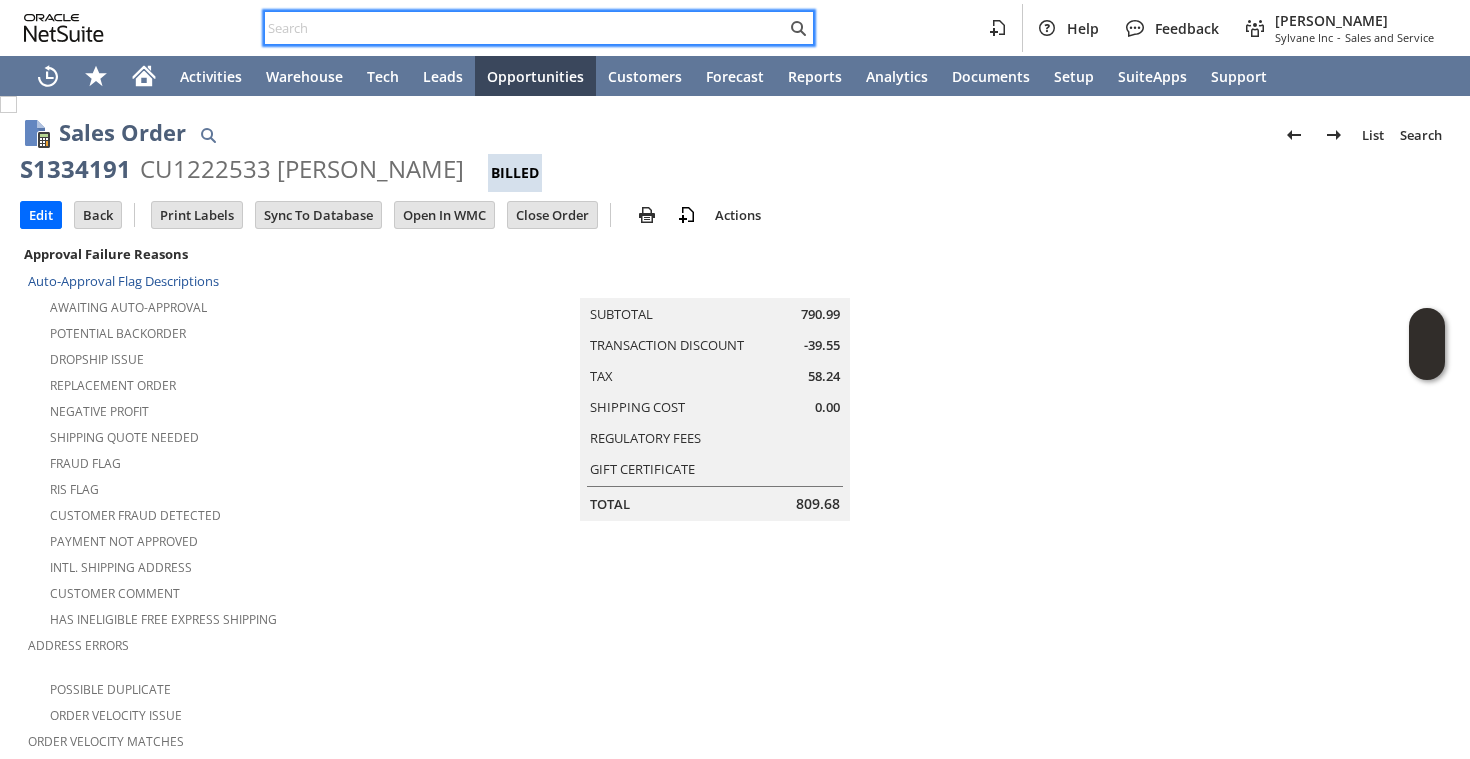 paste on "SY685EE5FB890BB" 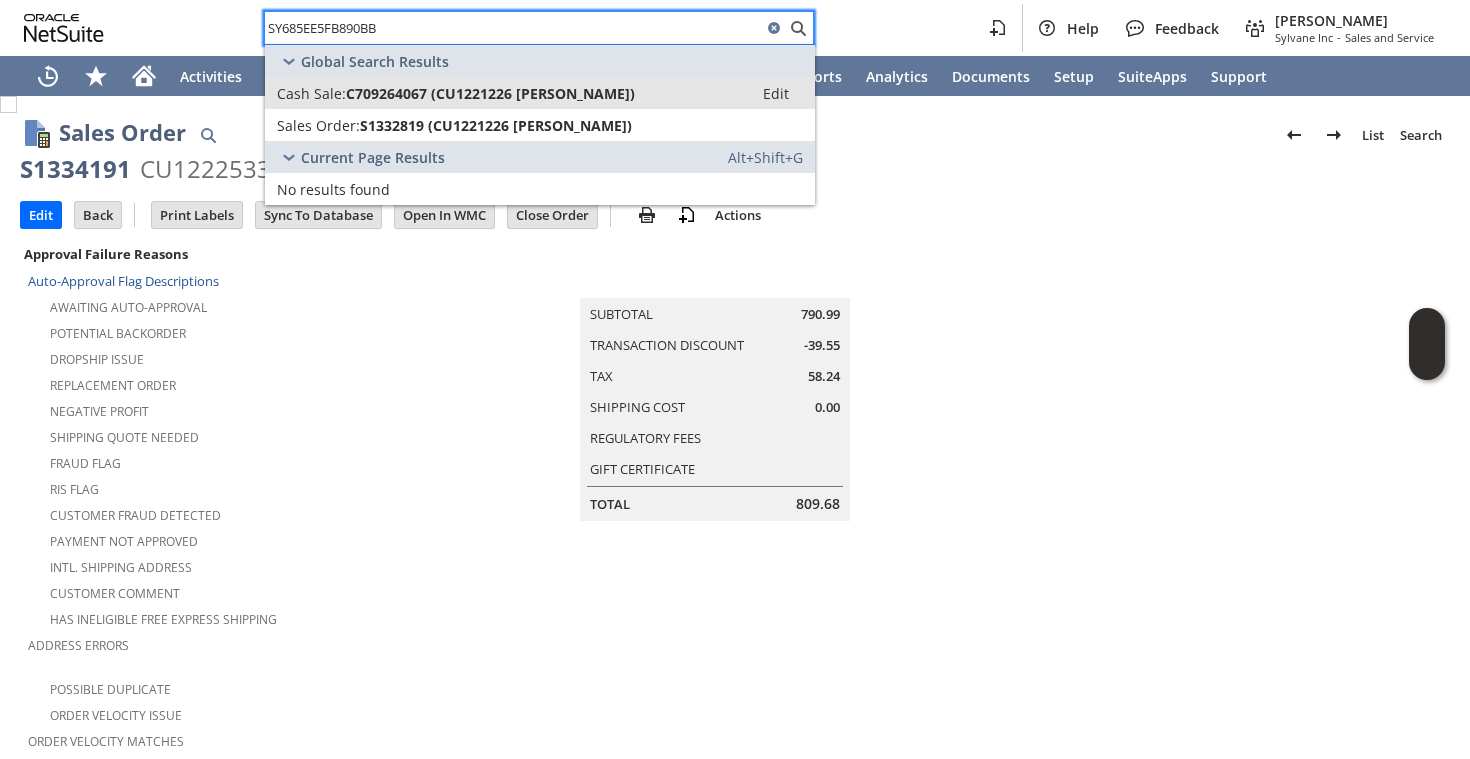 type on "SY685EE5FB890BB" 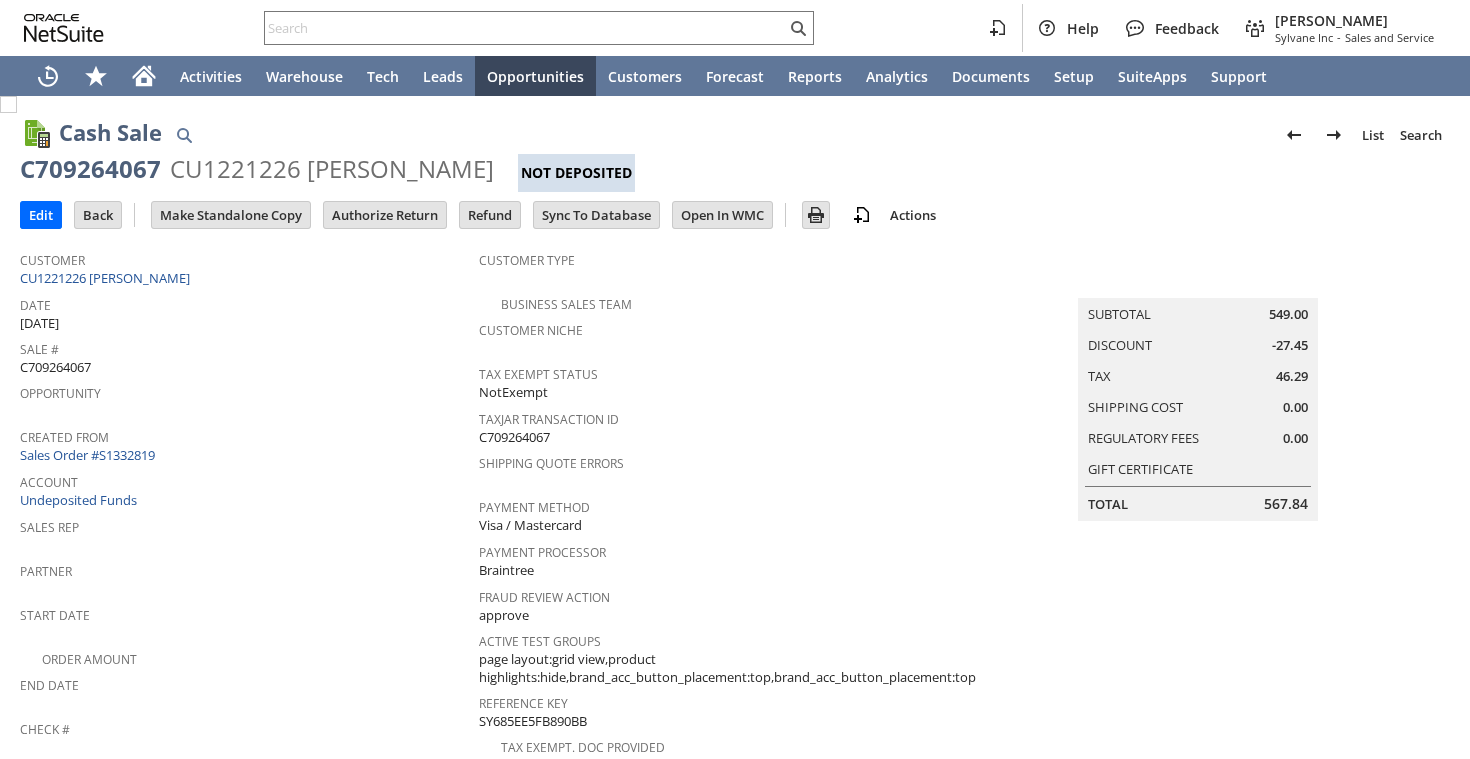 scroll, scrollTop: 0, scrollLeft: 0, axis: both 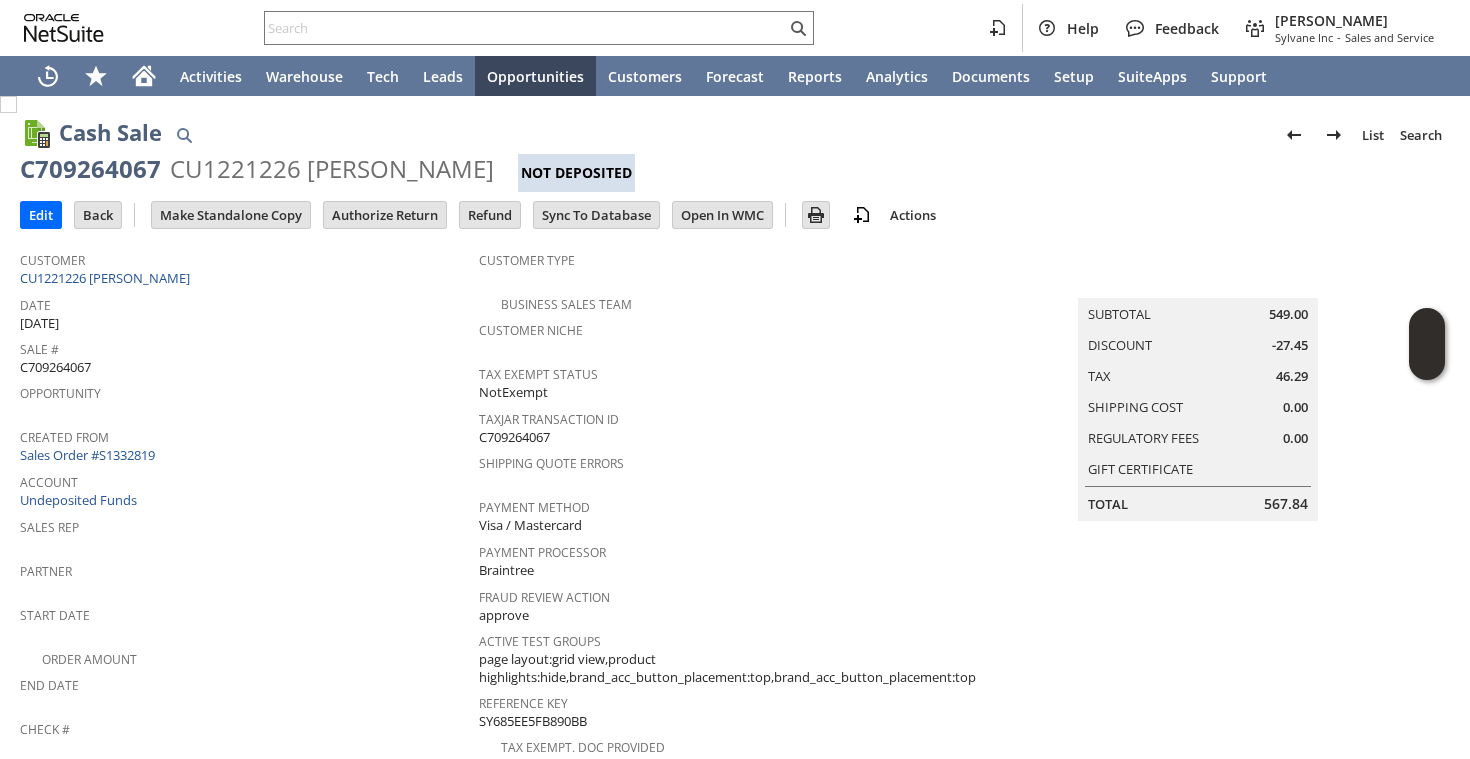 click on "CU1221226 [PERSON_NAME]" at bounding box center (107, 278) 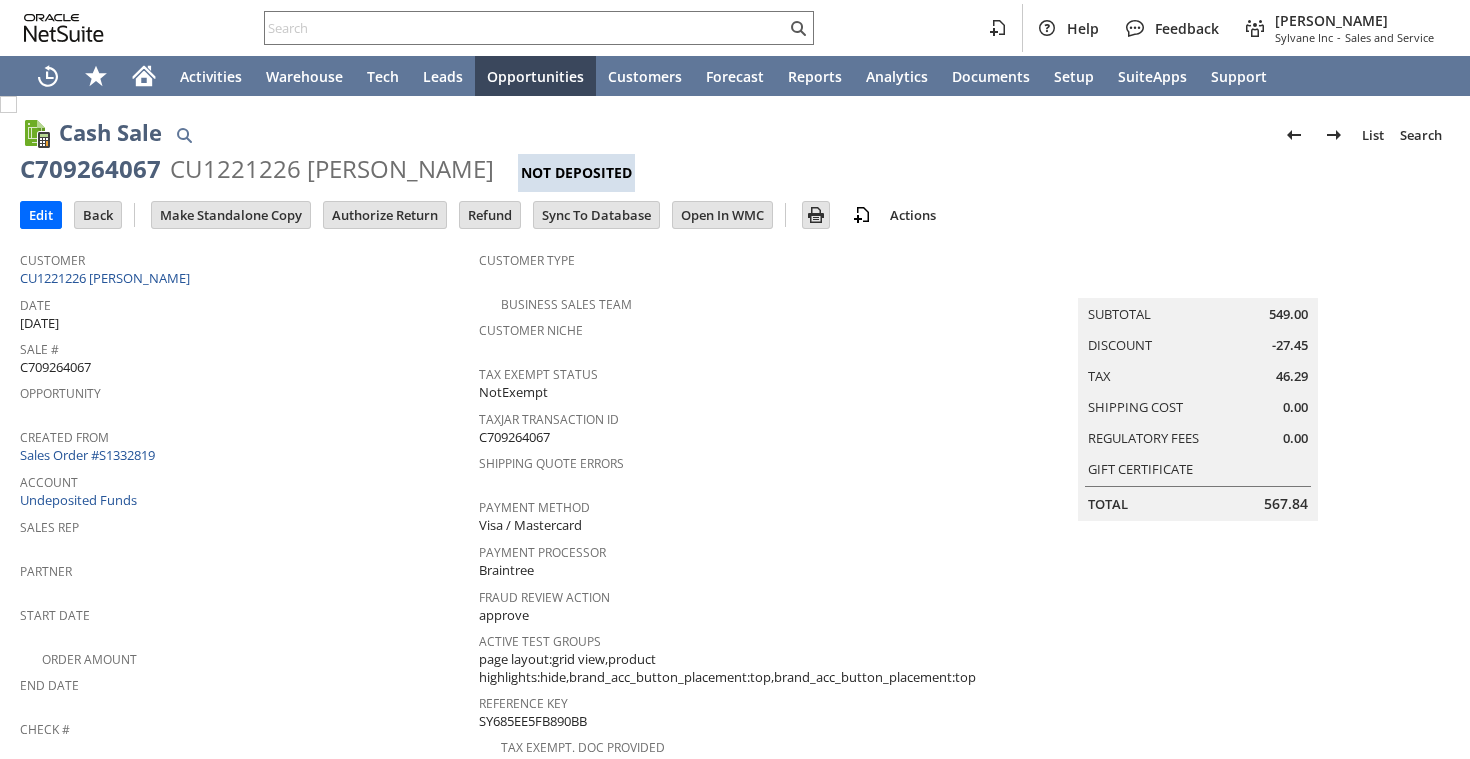 scroll, scrollTop: 0, scrollLeft: 0, axis: both 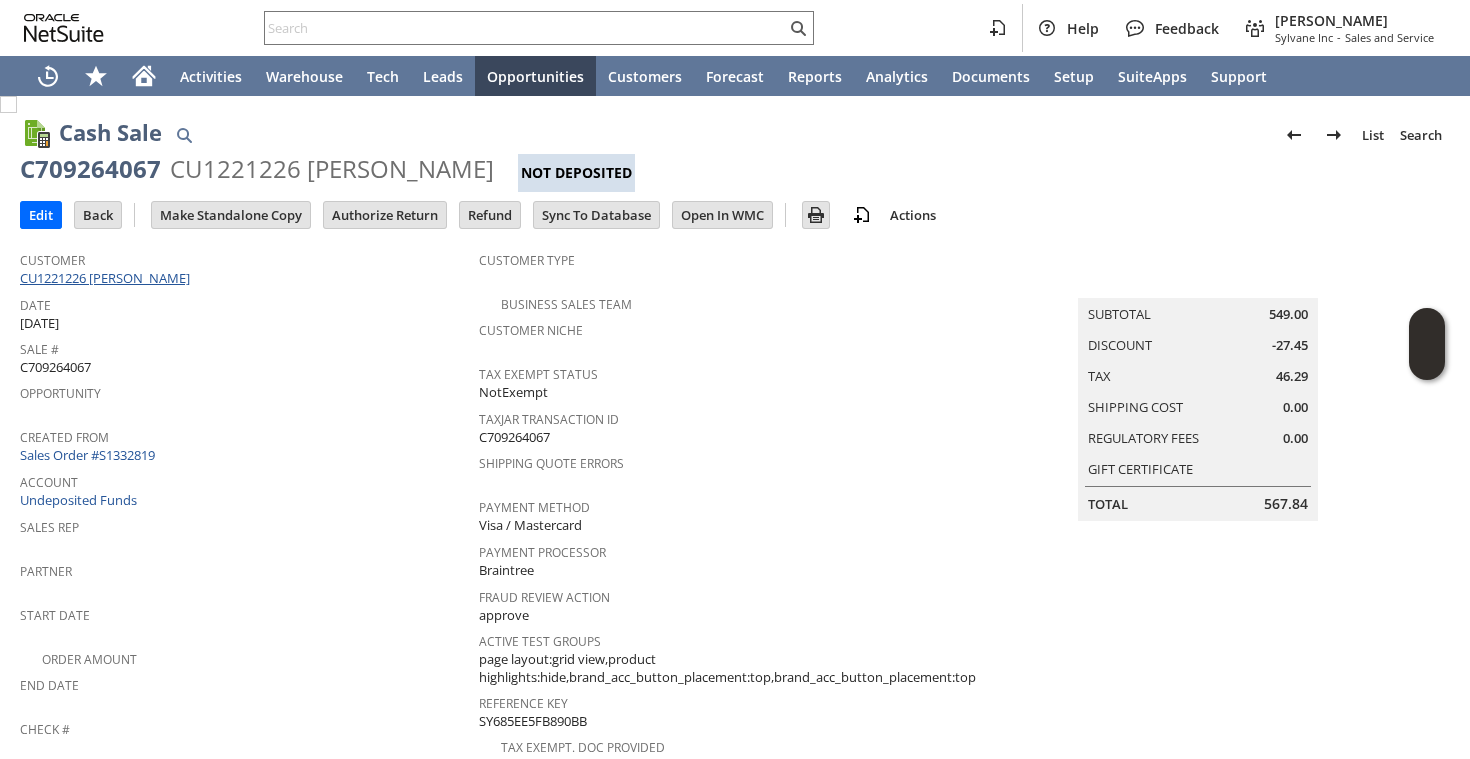 click on "CU1221226 Jose Correia" at bounding box center [107, 278] 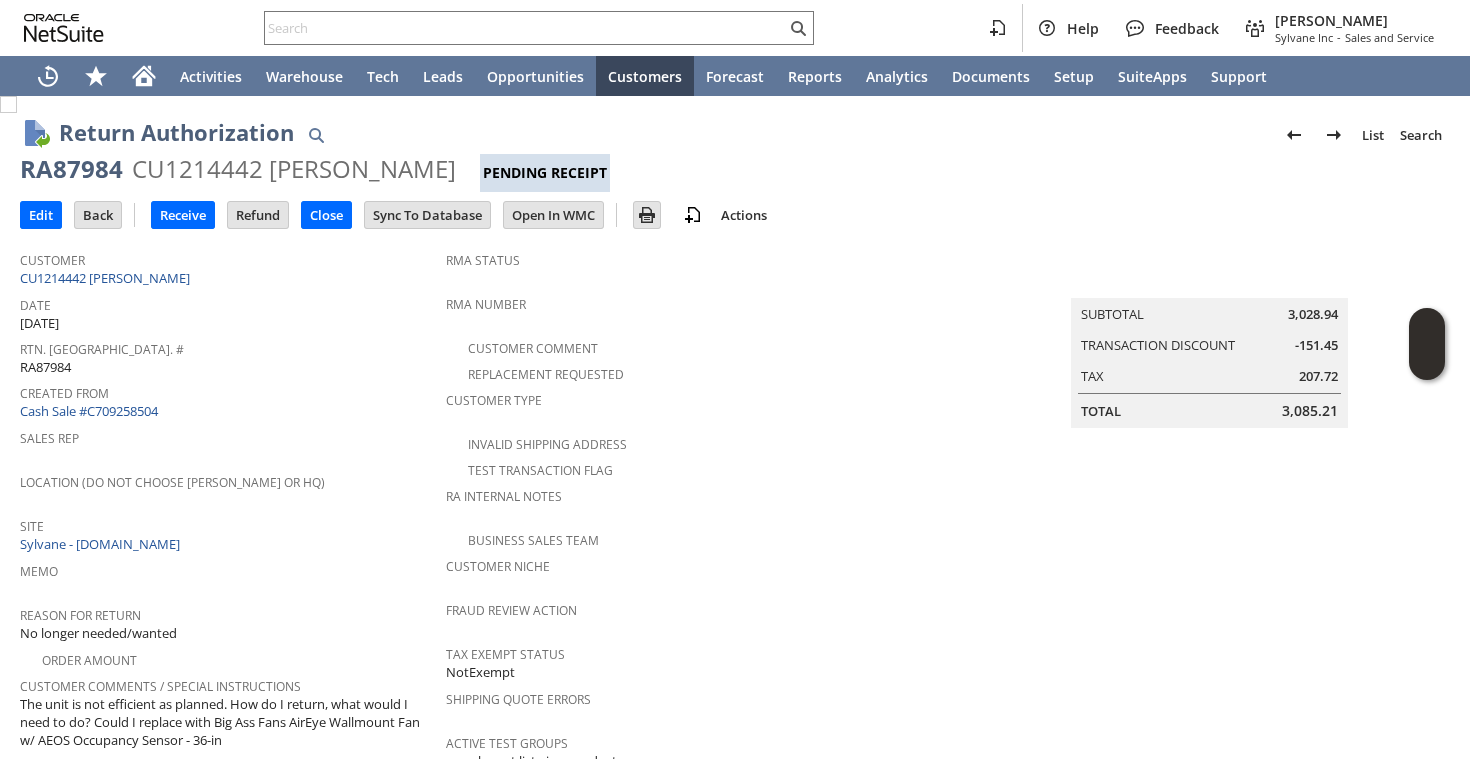 scroll, scrollTop: 0, scrollLeft: 0, axis: both 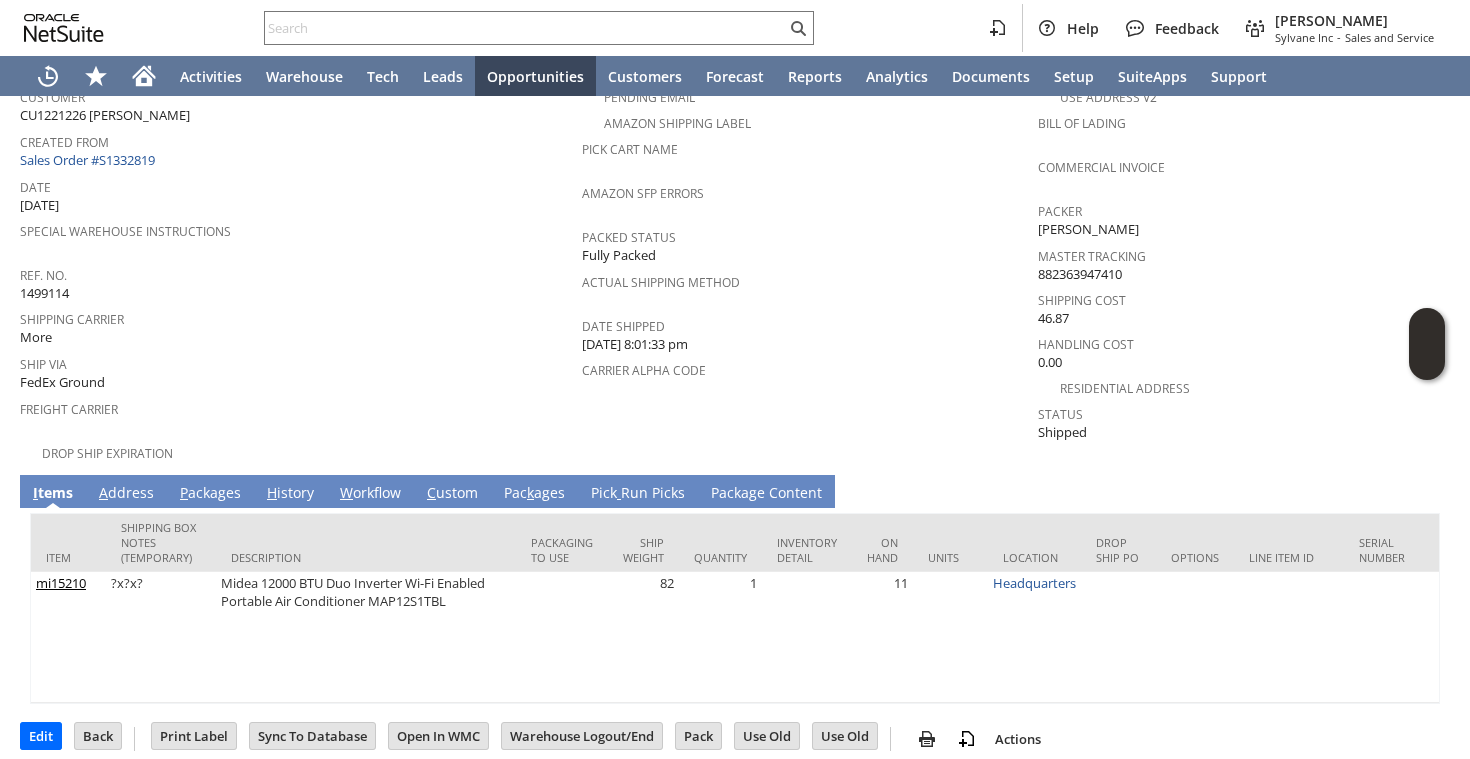 click on "A ddress" at bounding box center [126, 494] 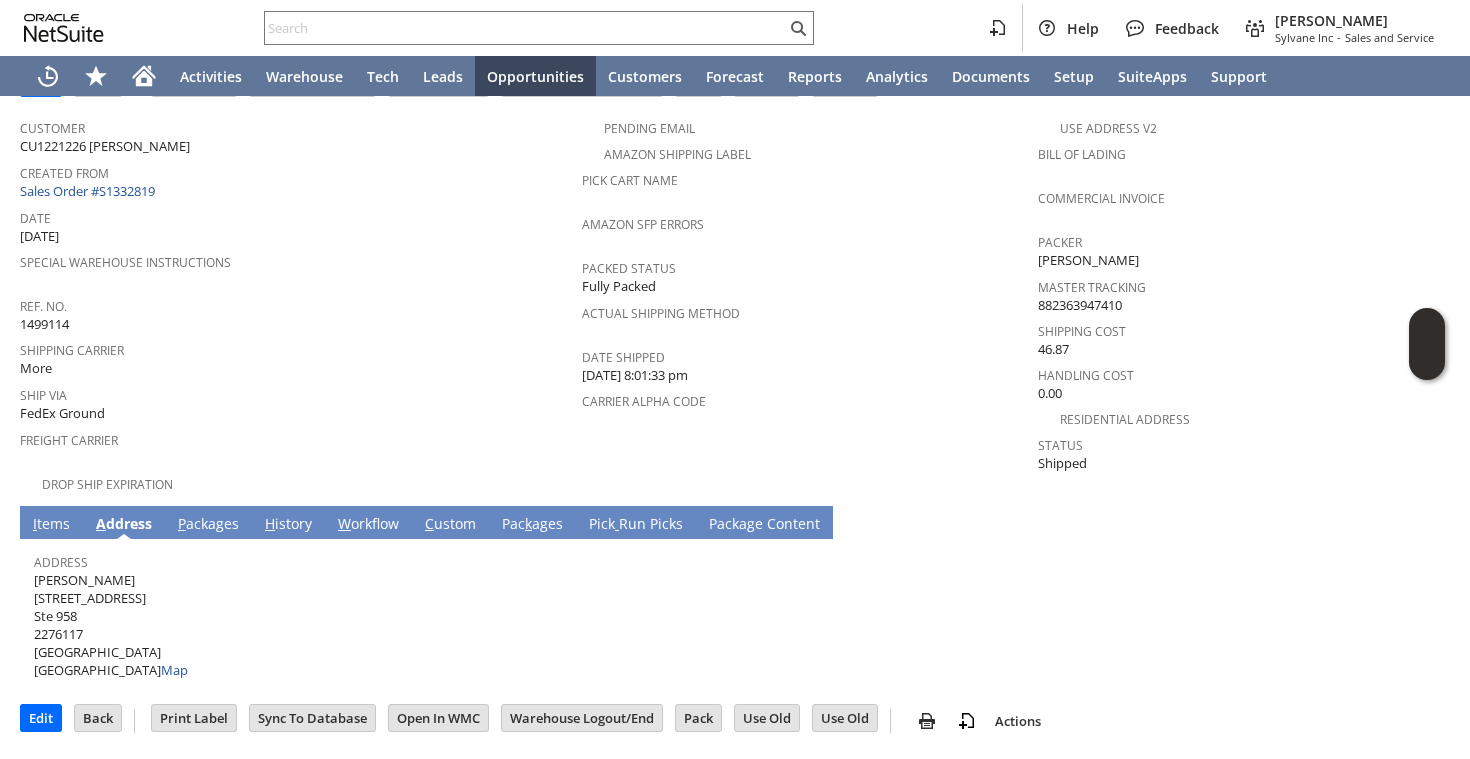 scroll, scrollTop: 112, scrollLeft: 0, axis: vertical 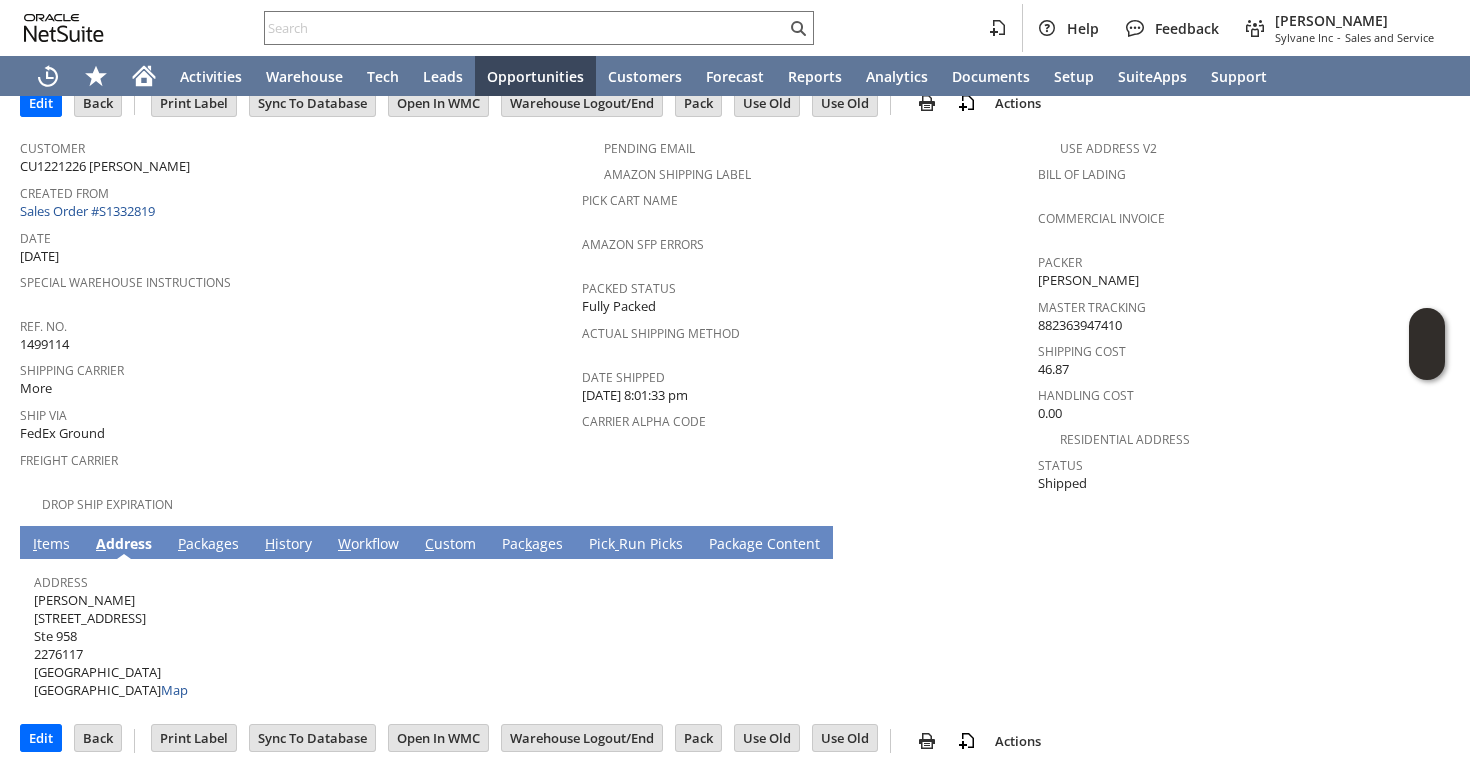 click on "JOSE CORREIA 117-01 127th Street Ste 958 2276117 SOUTH OZONE PARK NY 11420 United States  Map" at bounding box center (111, 645) 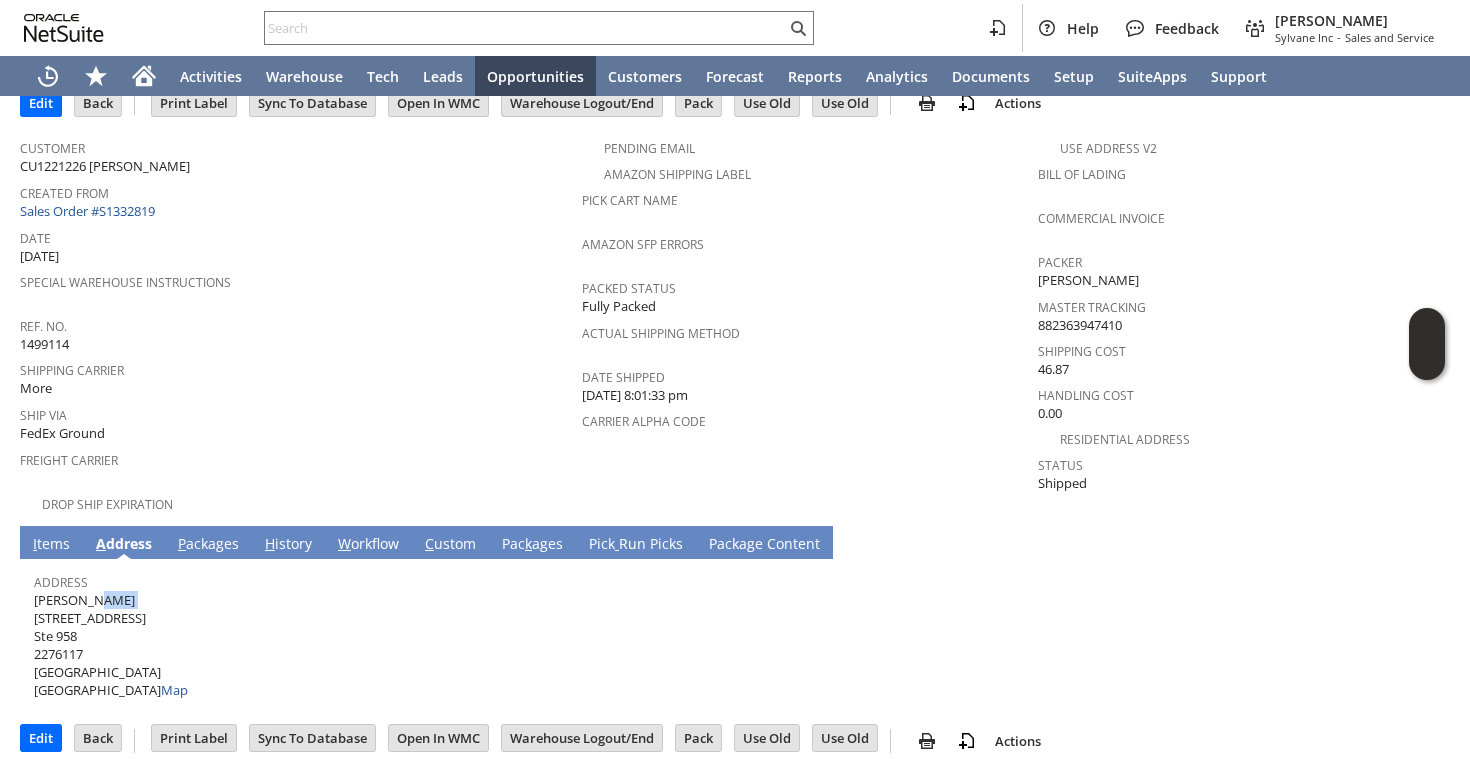 click on "JOSE CORREIA 117-01 127th Street Ste 958 2276117 SOUTH OZONE PARK NY 11420 United States  Map" at bounding box center (111, 645) 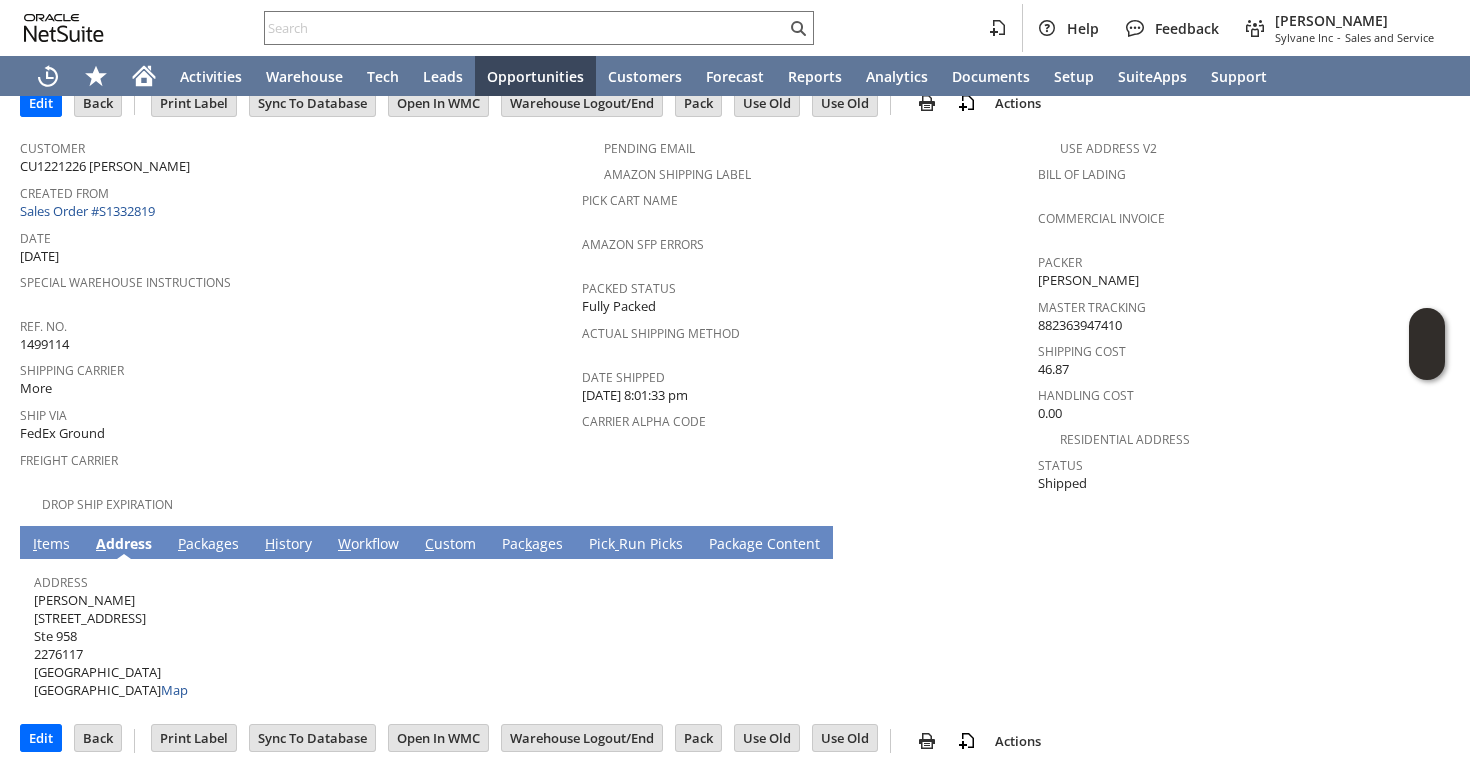 click on "JOSE CORREIA 117-01 127th Street Ste 958 2276117 SOUTH OZONE PARK NY 11420 United States  Map" at bounding box center [111, 645] 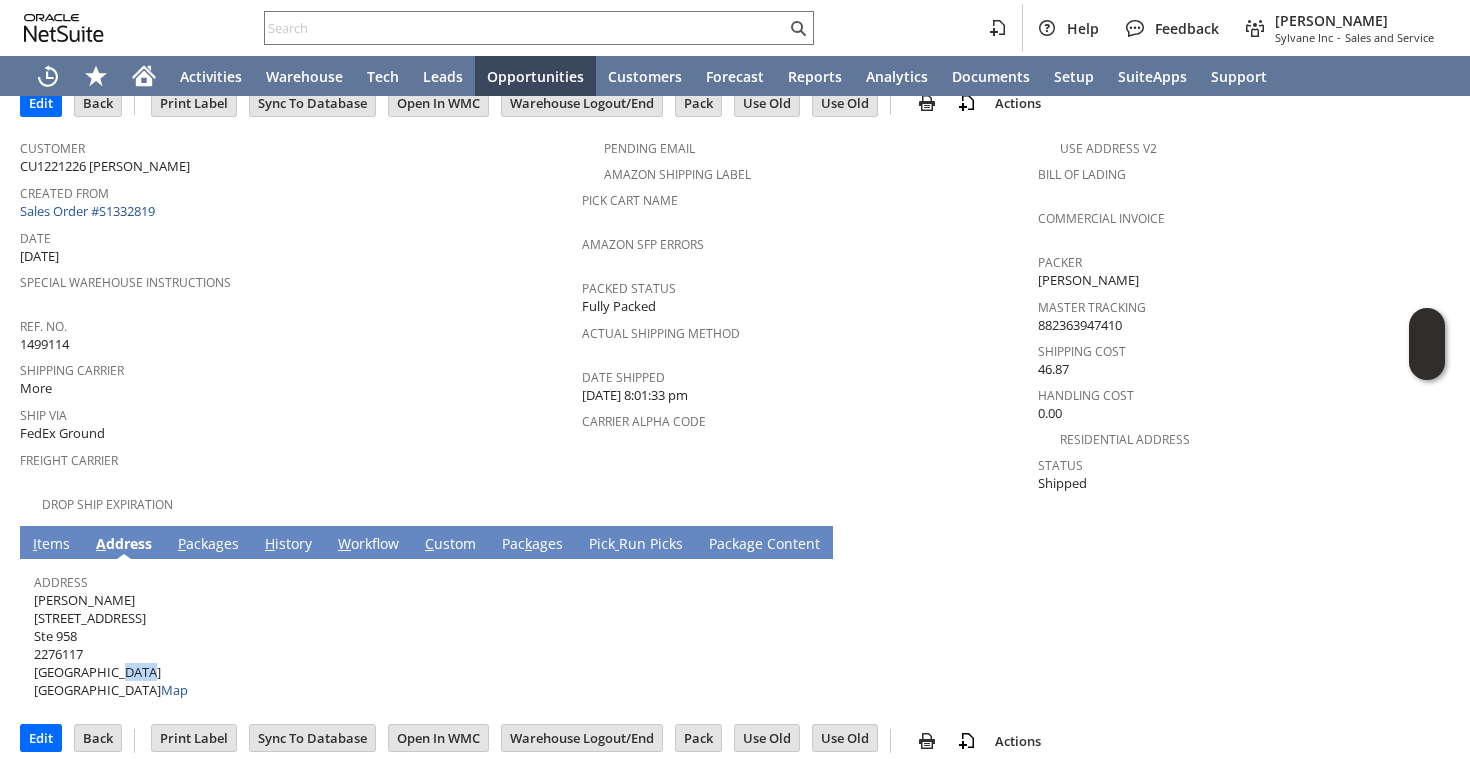 click on "JOSE CORREIA 117-01 127th Street Ste 958 2276117 SOUTH OZONE PARK NY 11420 United States  Map" at bounding box center [111, 645] 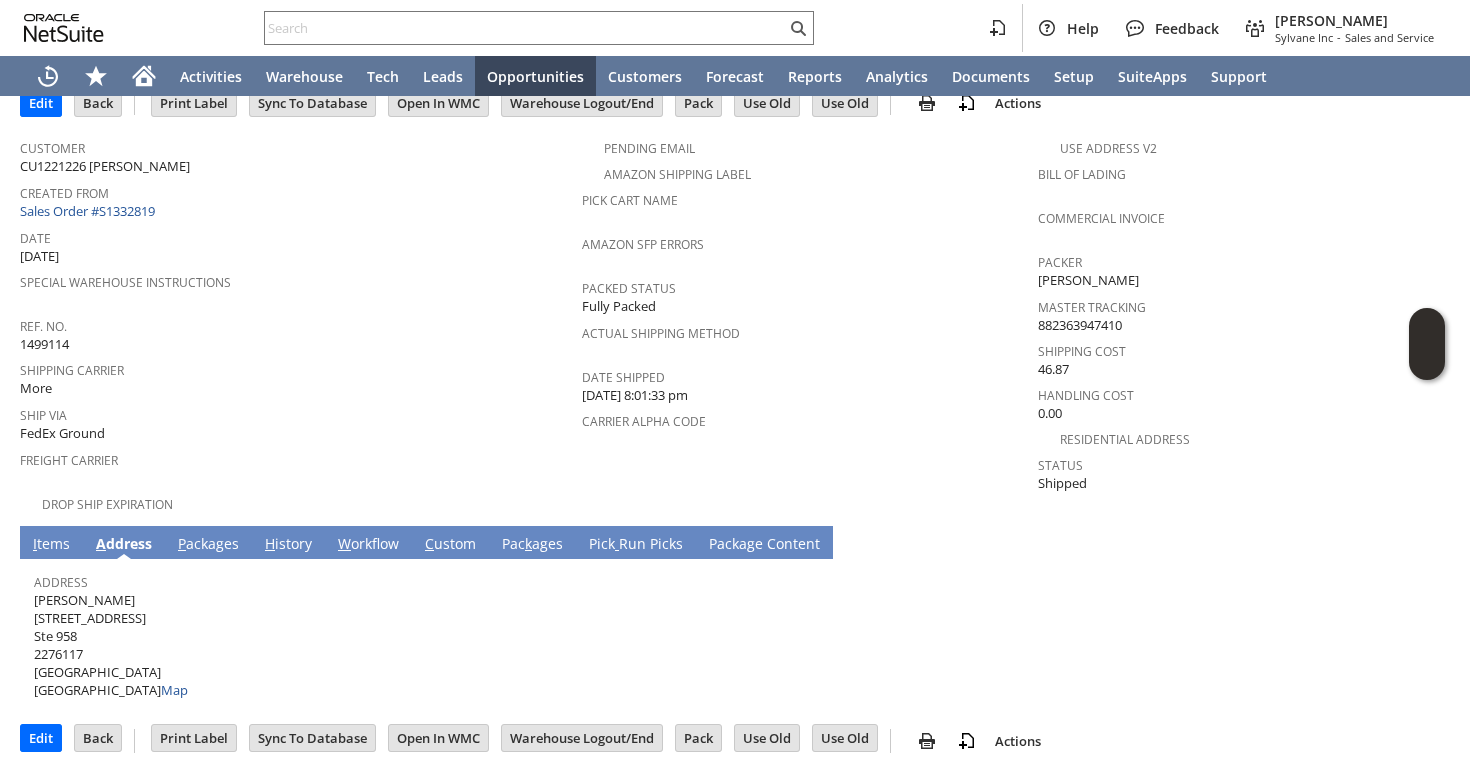 click on "JOSE CORREIA 117-01 127th Street Ste 958 2276117 SOUTH OZONE PARK NY 11420 United States  Map" at bounding box center (111, 645) 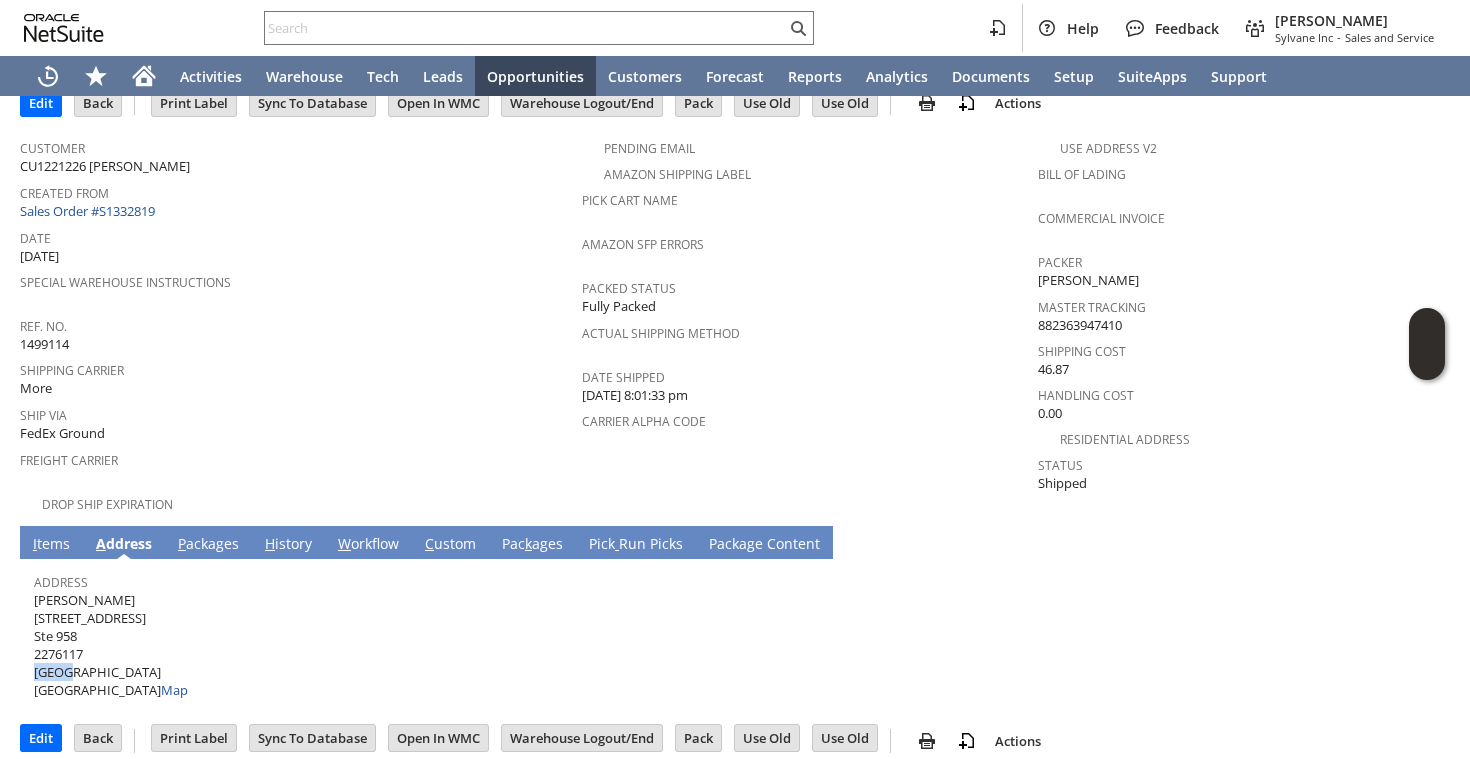 copy on "SOUTH" 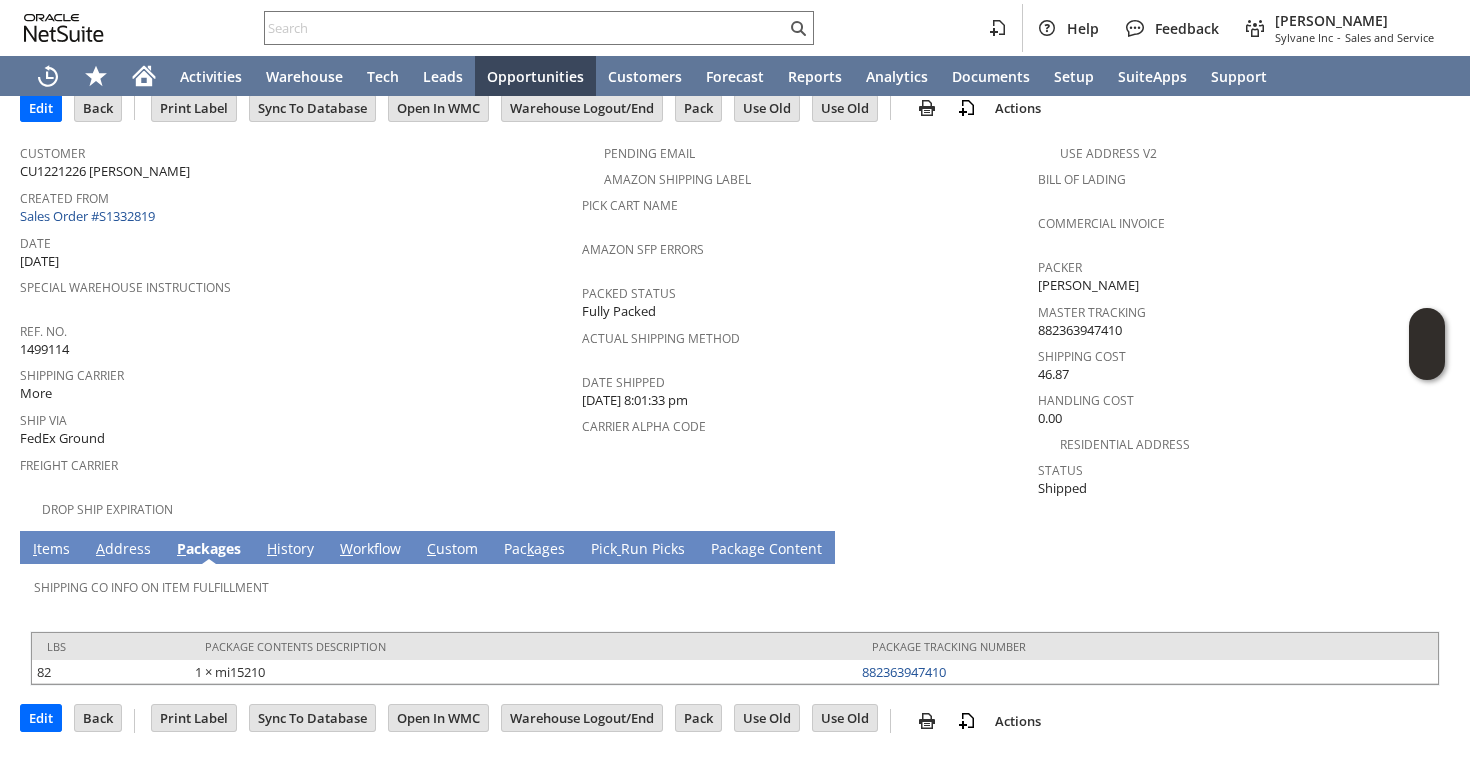 scroll, scrollTop: 87, scrollLeft: 0, axis: vertical 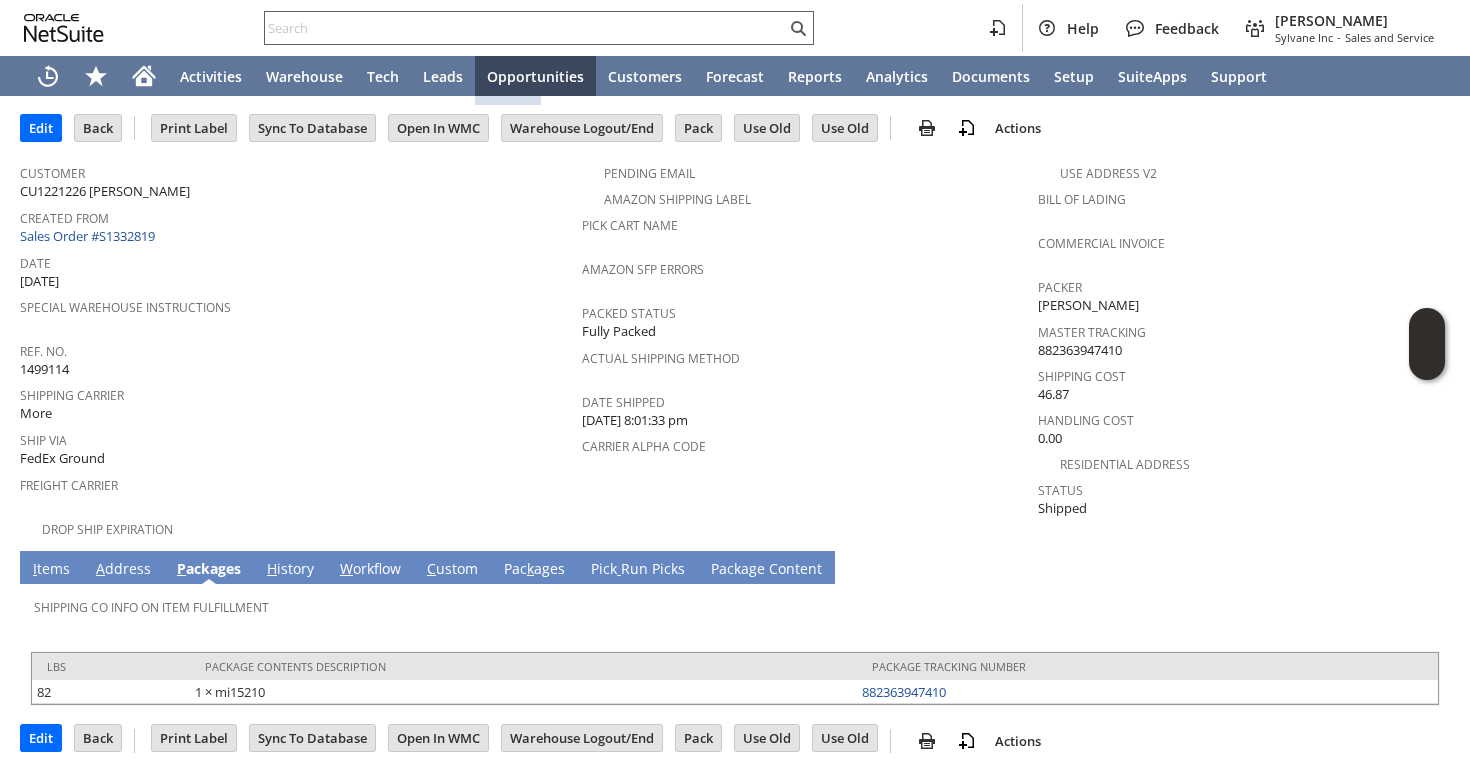 click at bounding box center [539, 28] 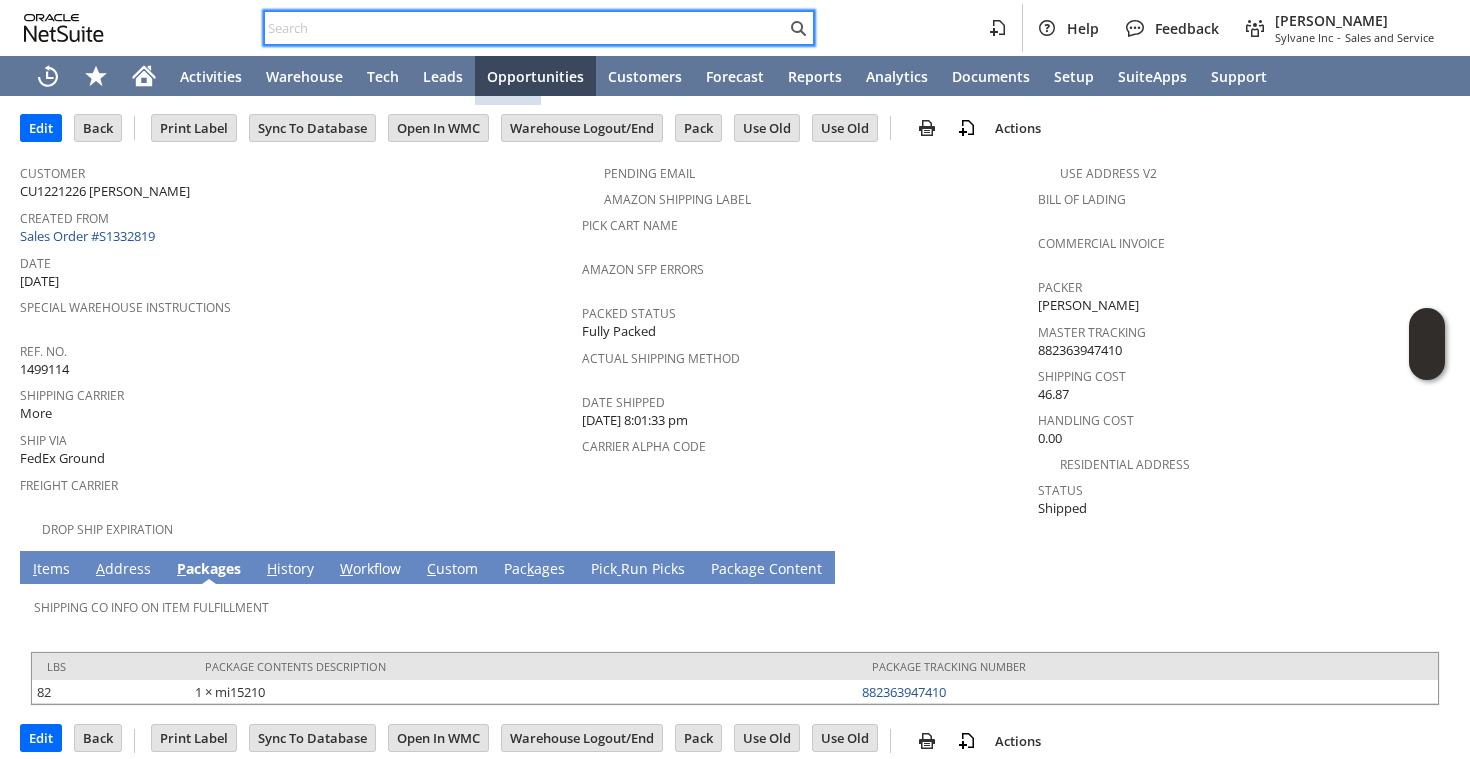 paste on "2483931044" 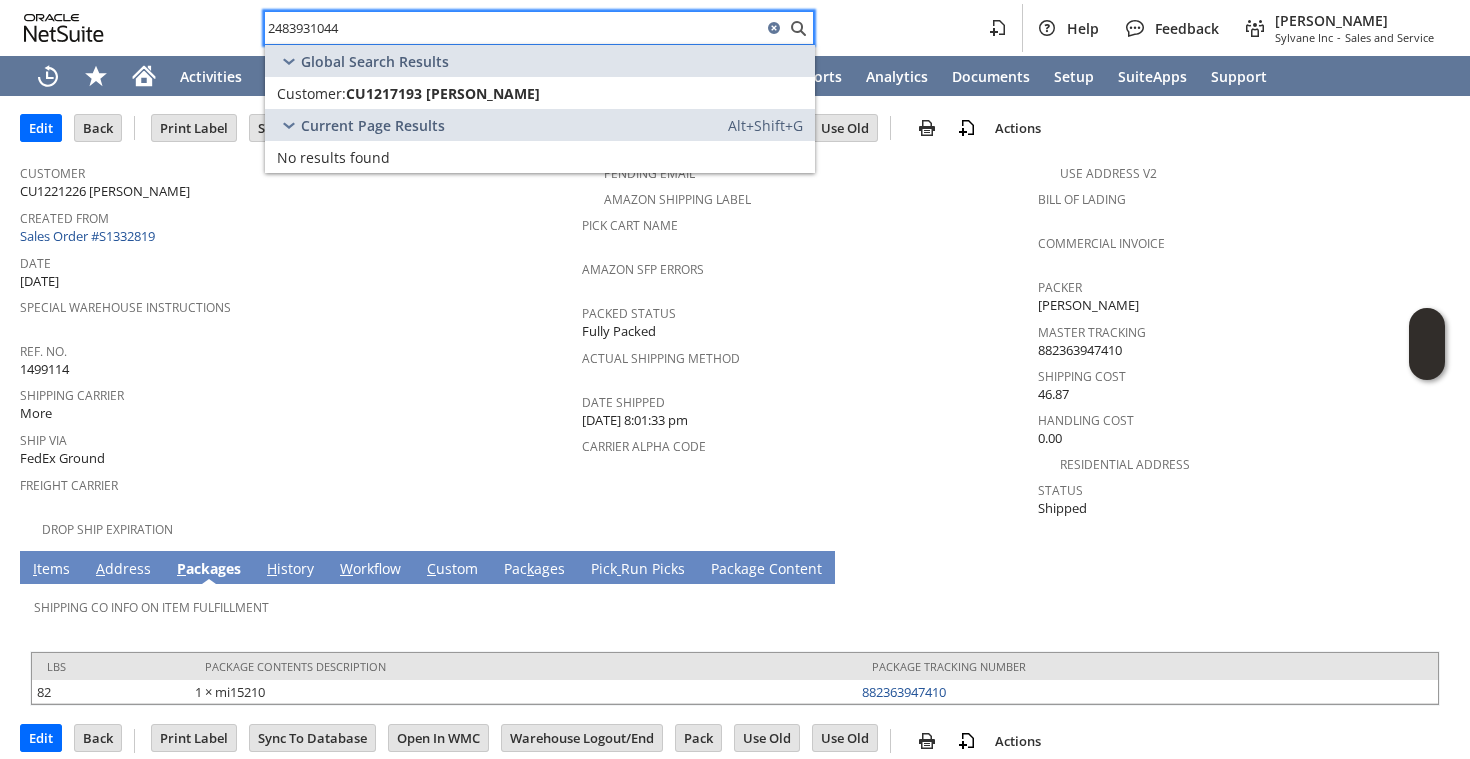 type on "2483931044" 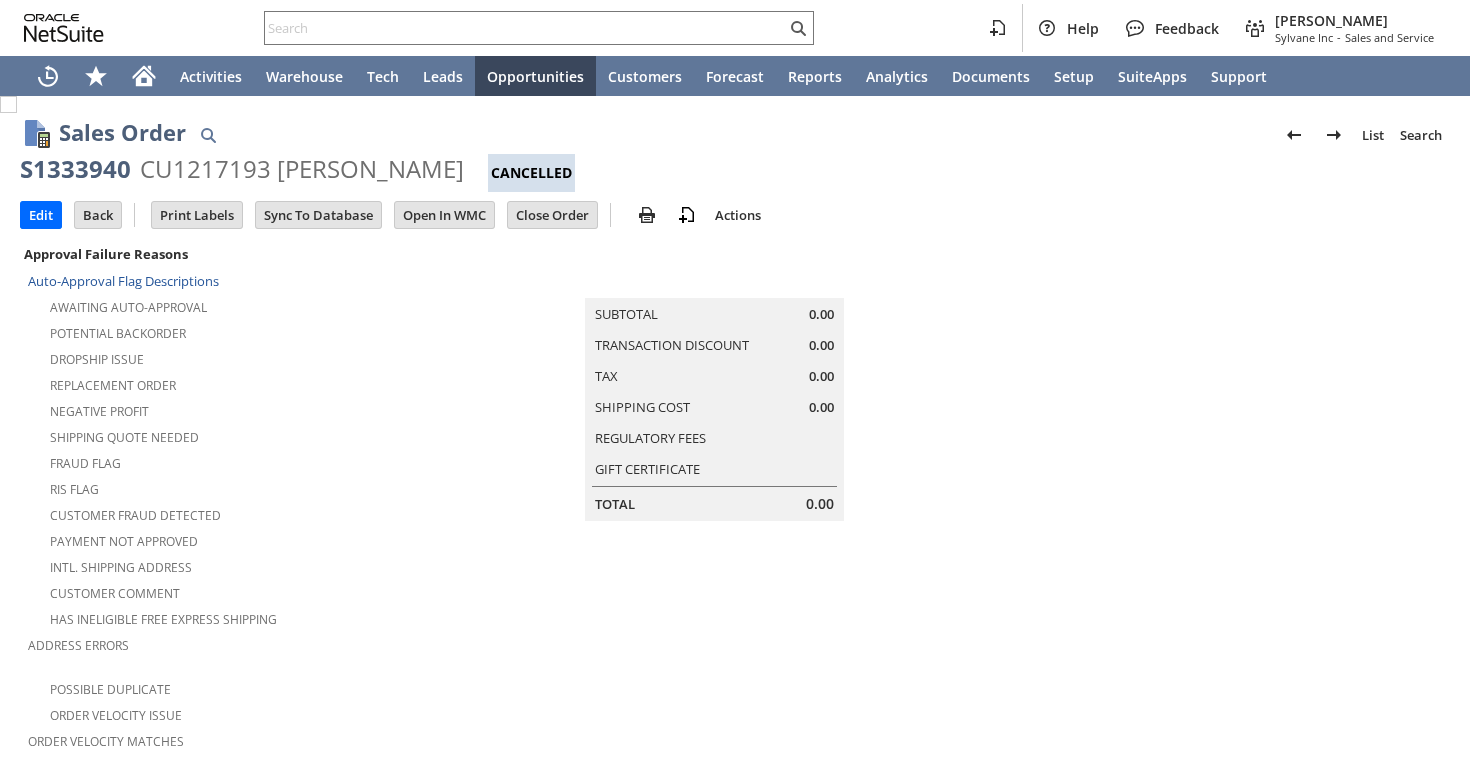 scroll, scrollTop: 0, scrollLeft: 0, axis: both 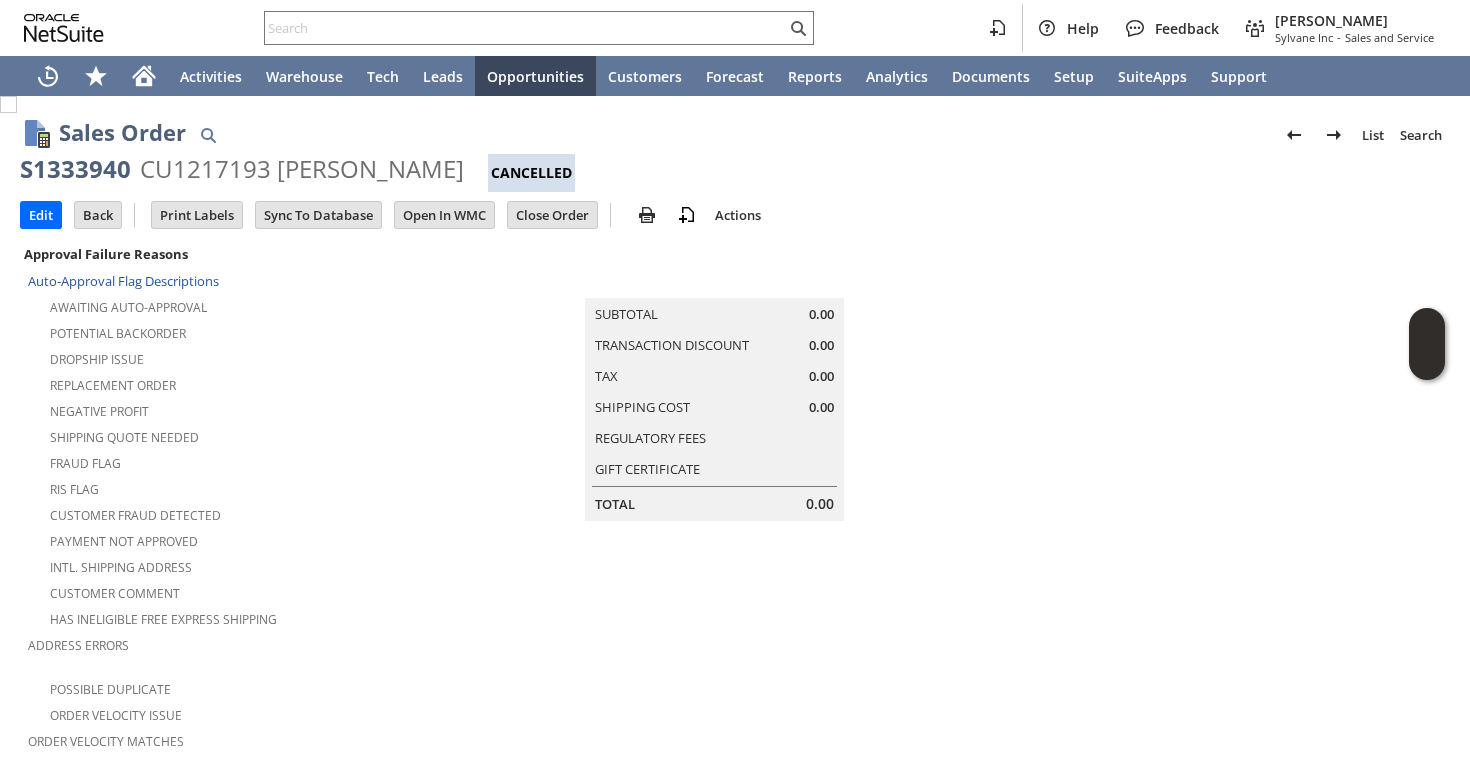 click on "S1333940" at bounding box center (75, 169) 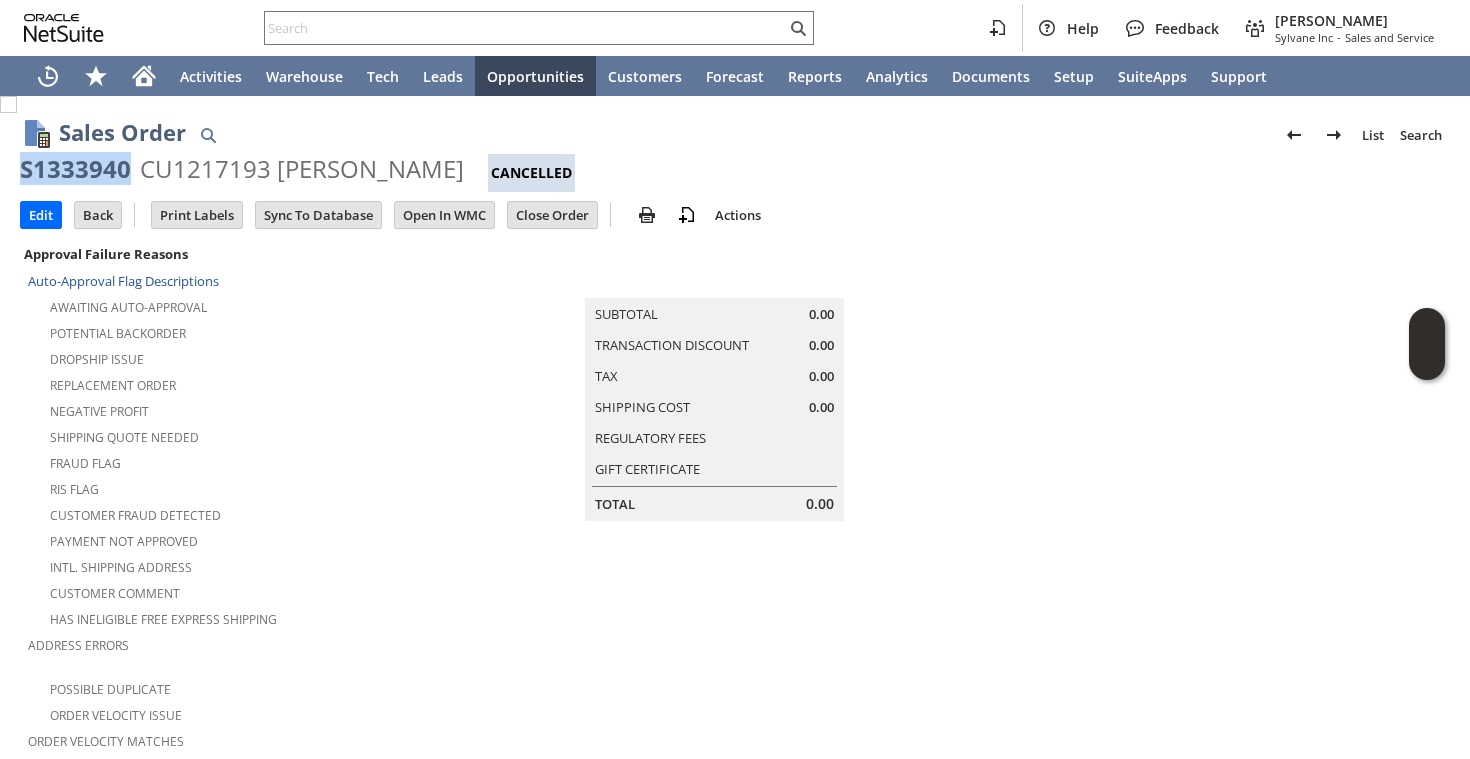 copy on "S1333940" 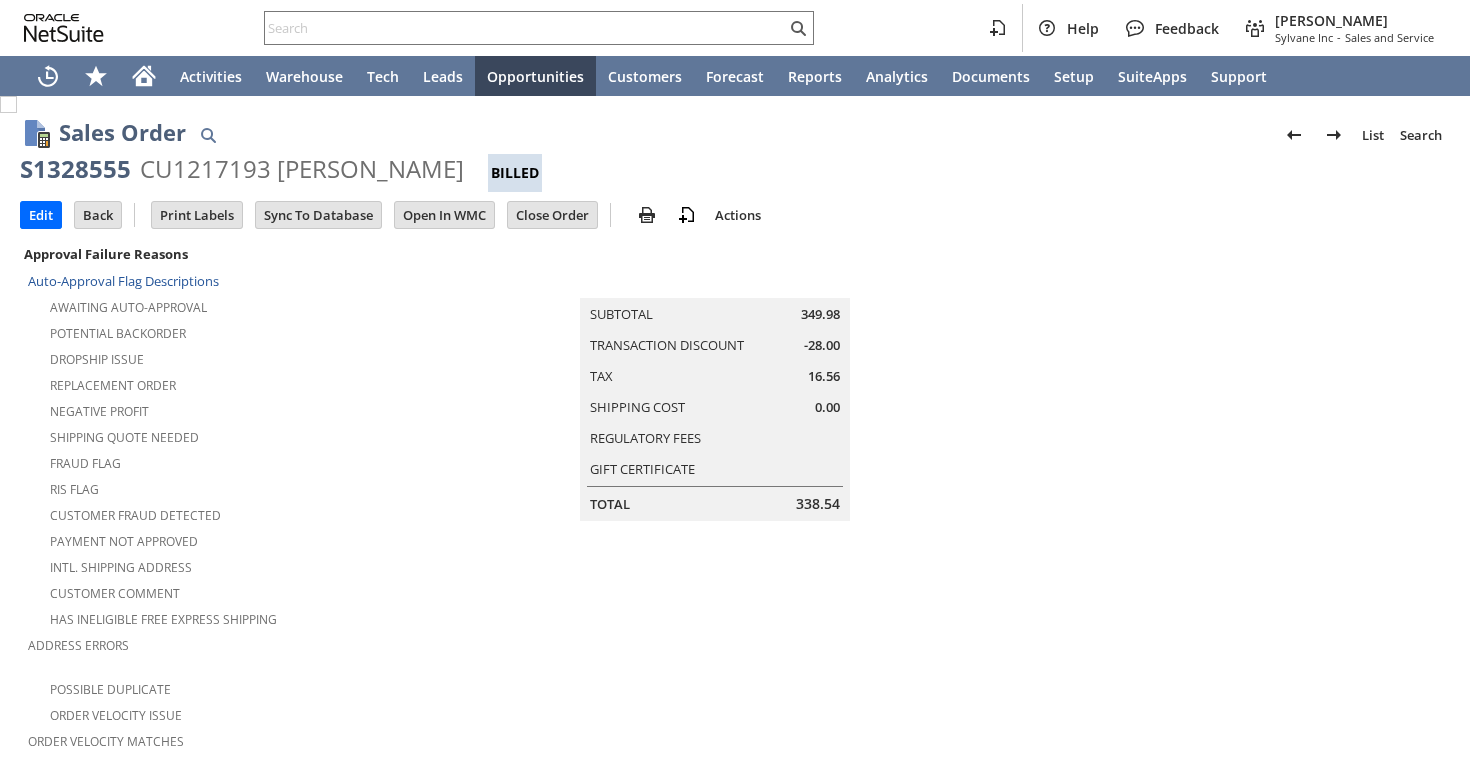 scroll, scrollTop: 0, scrollLeft: 0, axis: both 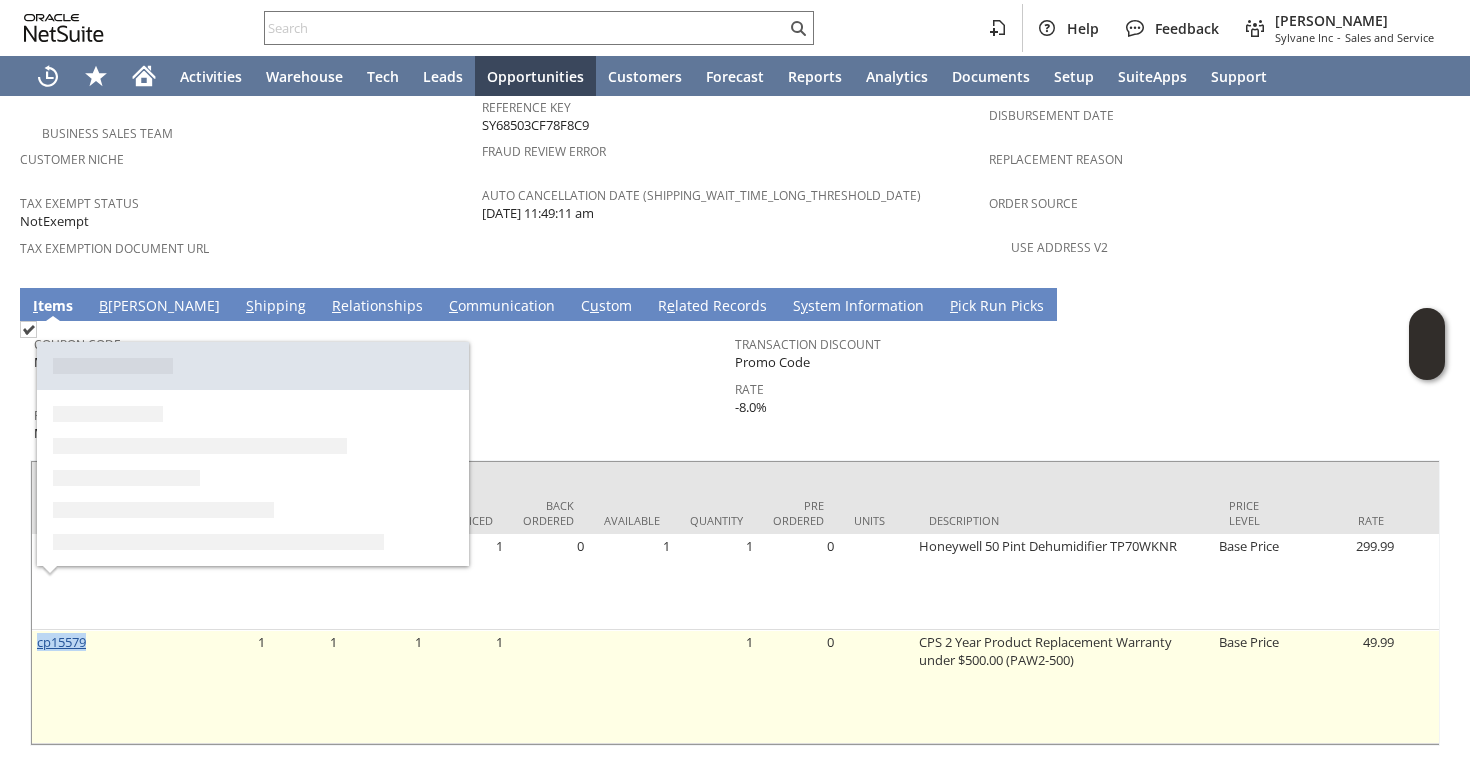 drag, startPoint x: 96, startPoint y: 590, endPoint x: 40, endPoint y: 585, distance: 56.22277 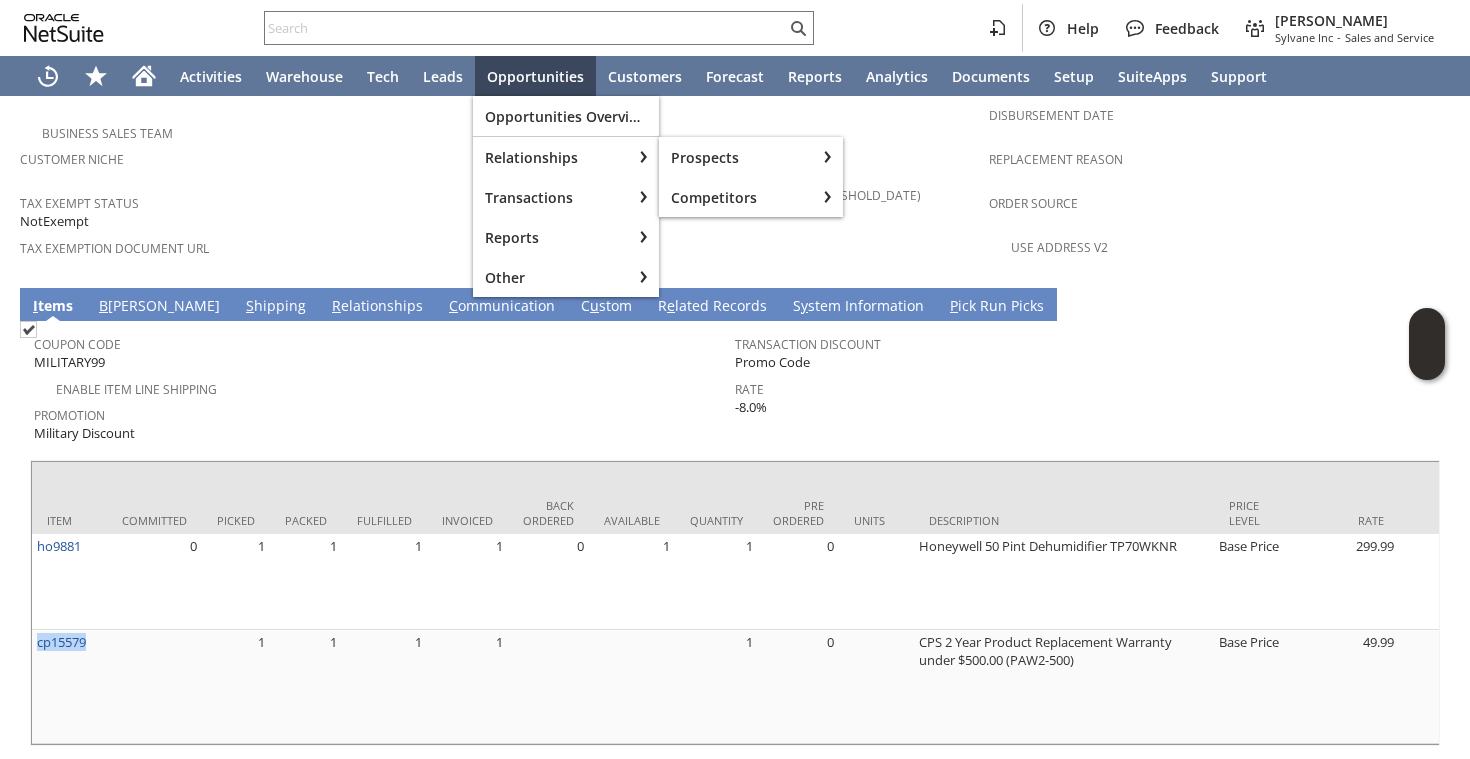 click on "Tax Exempt Status
NotExempt" at bounding box center [246, 210] 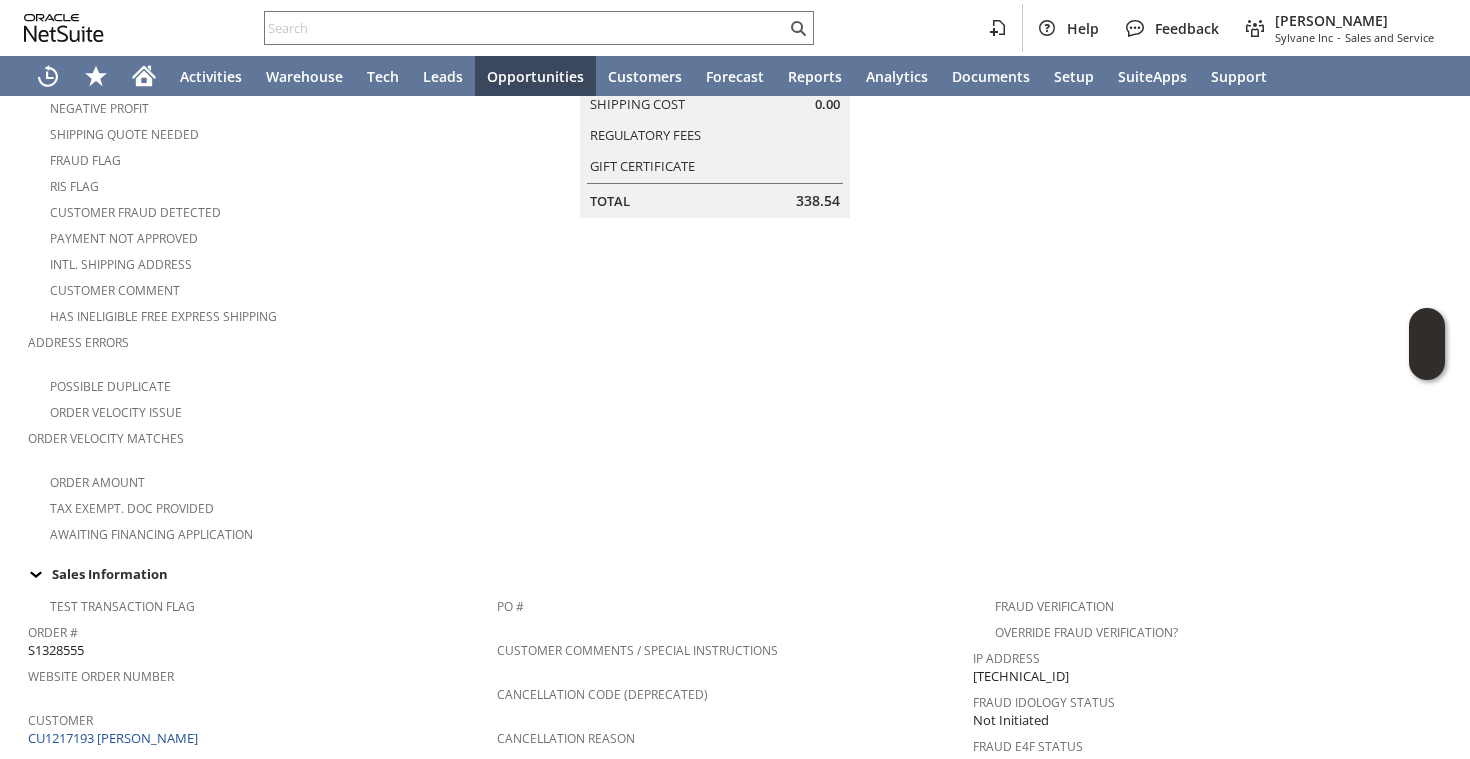 scroll, scrollTop: 0, scrollLeft: 0, axis: both 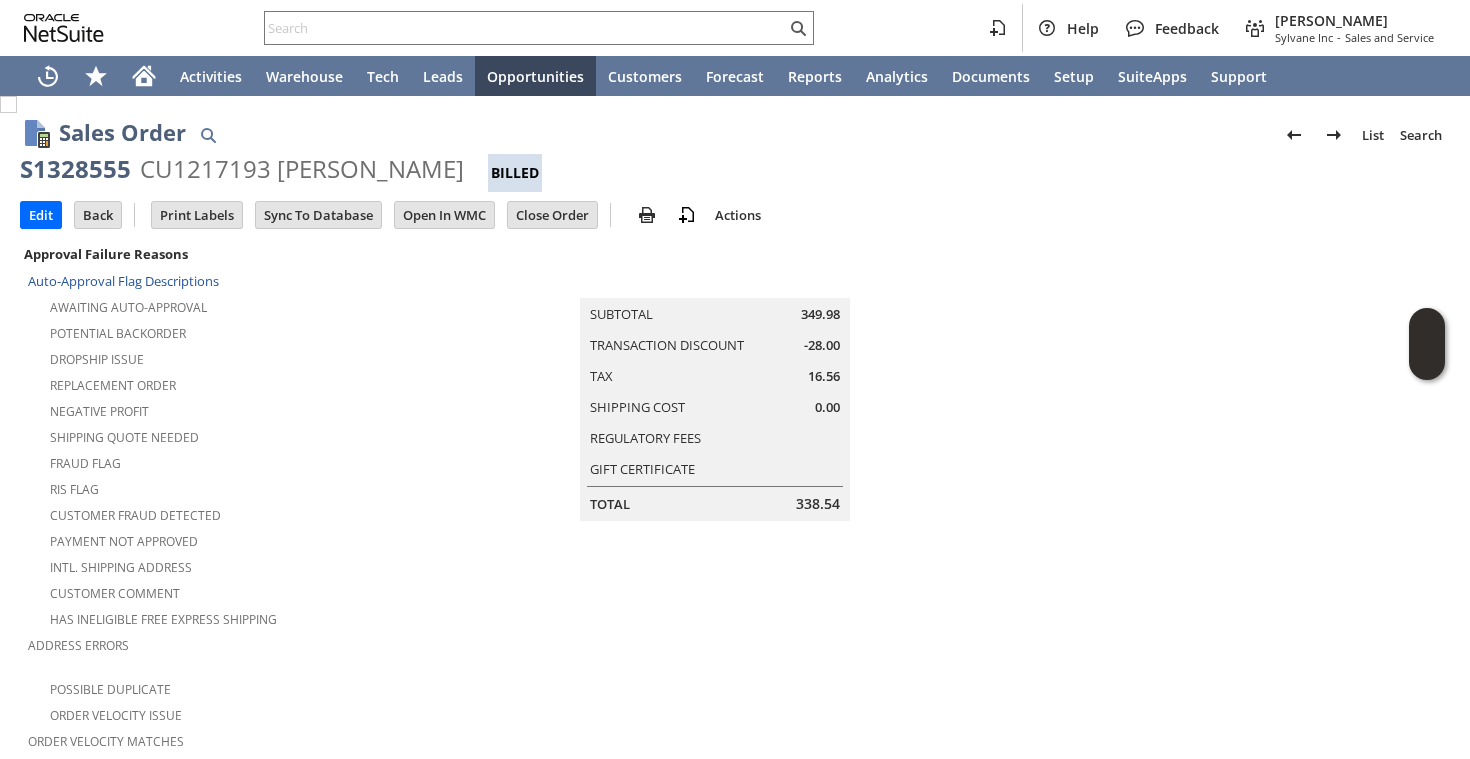 click on "S1328555" at bounding box center [75, 169] 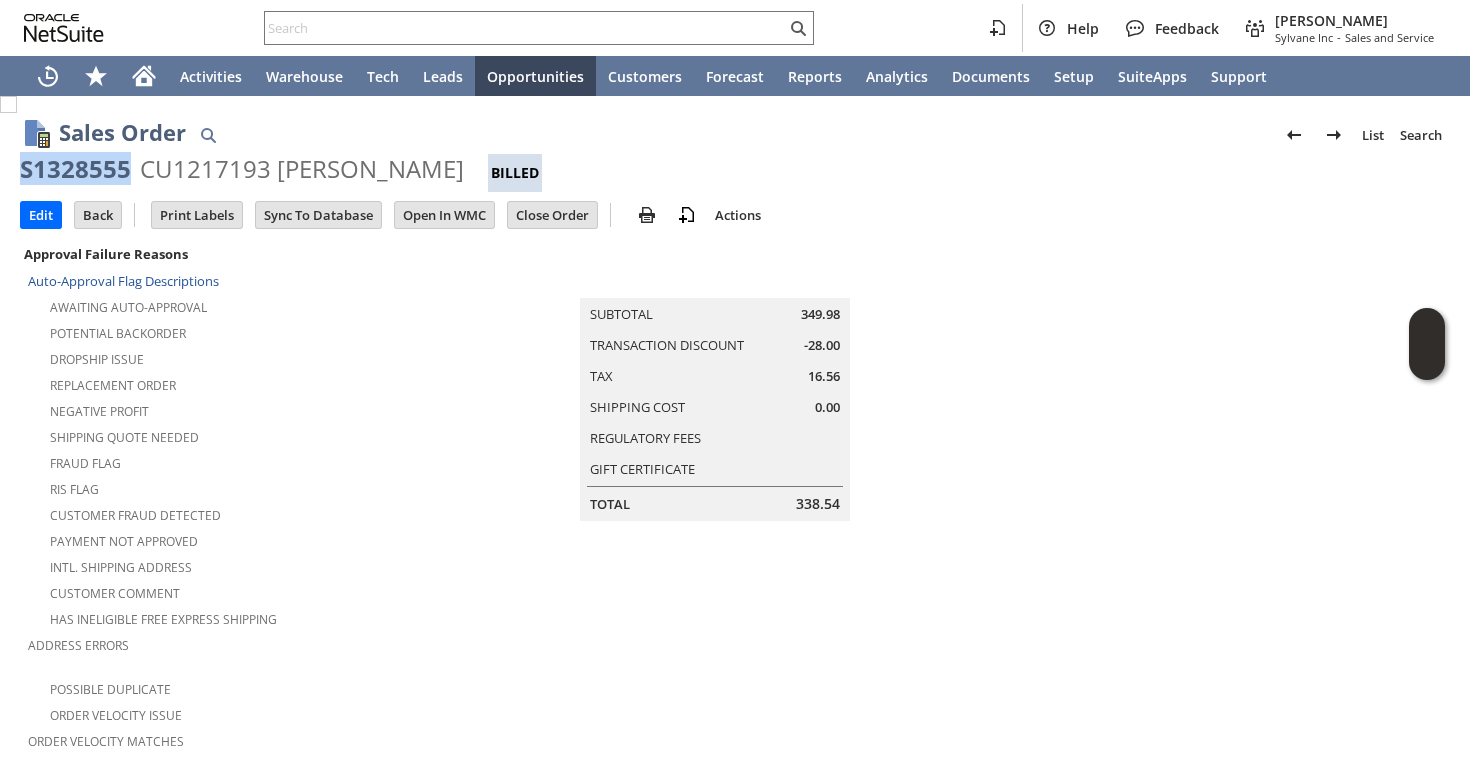 copy on "S1328555" 